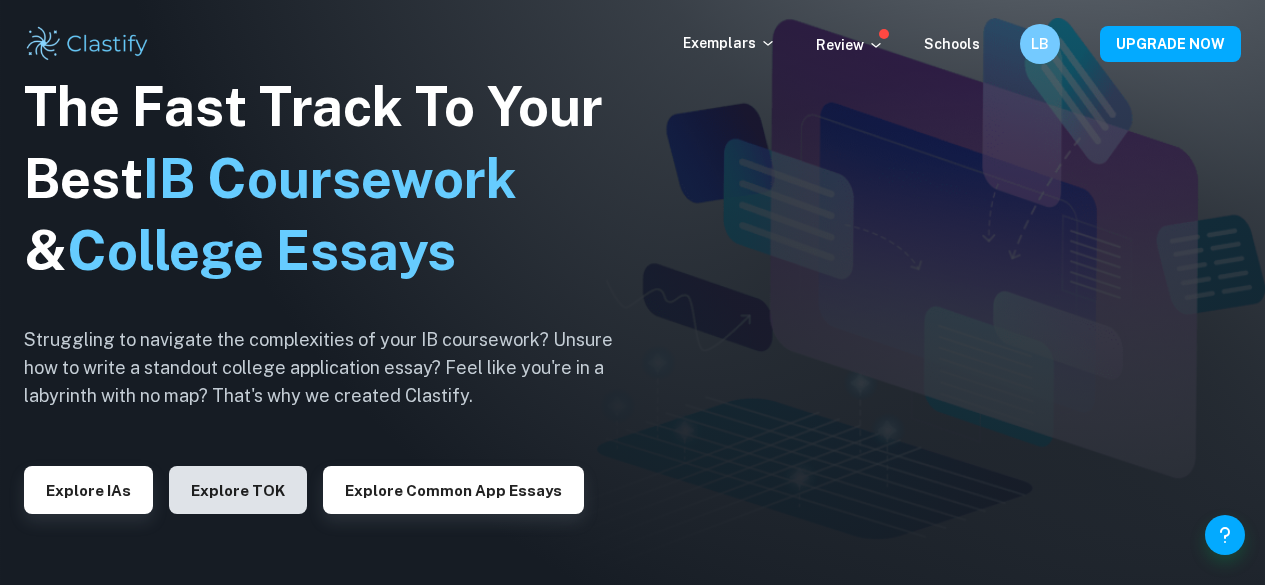 scroll, scrollTop: 0, scrollLeft: 0, axis: both 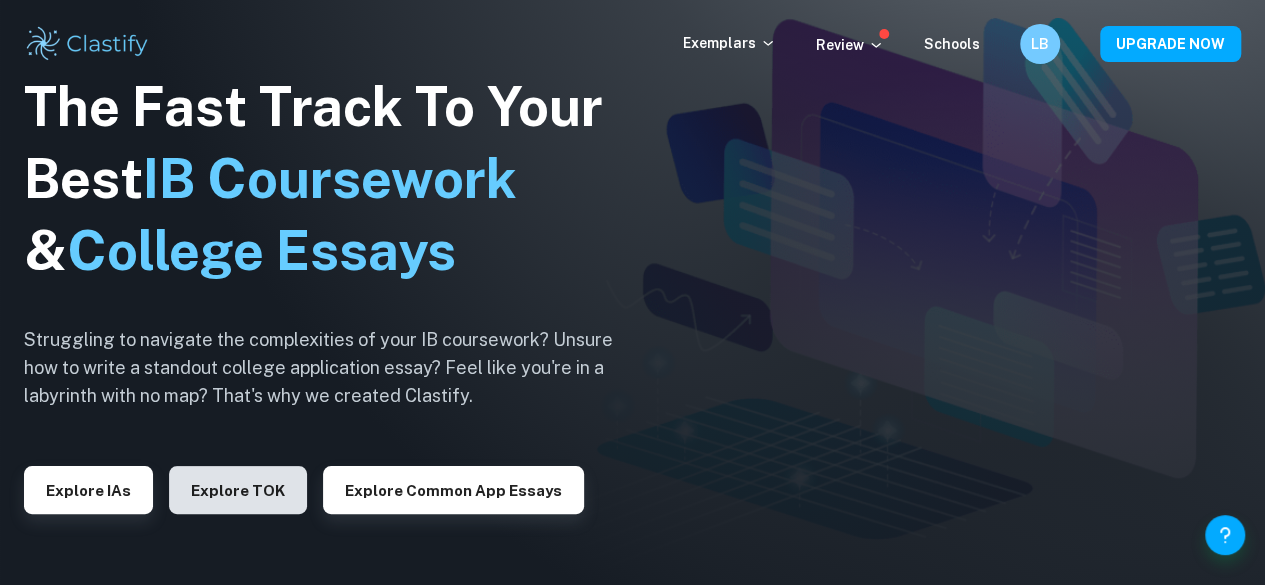 click on "Explore TOK" at bounding box center [238, 490] 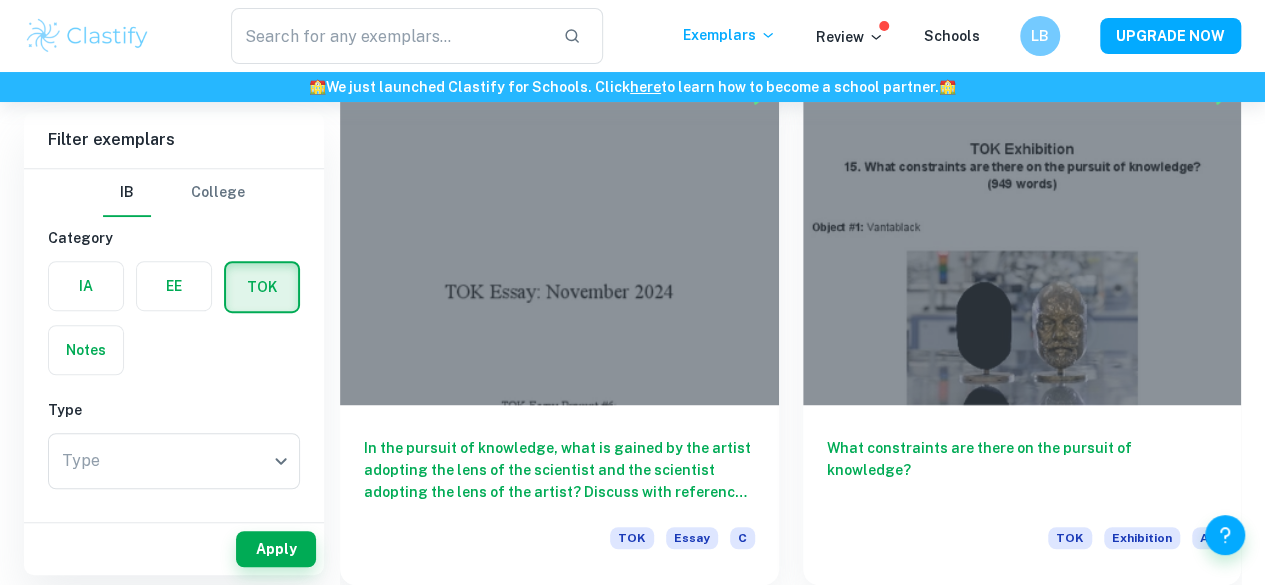 scroll, scrollTop: 600, scrollLeft: 0, axis: vertical 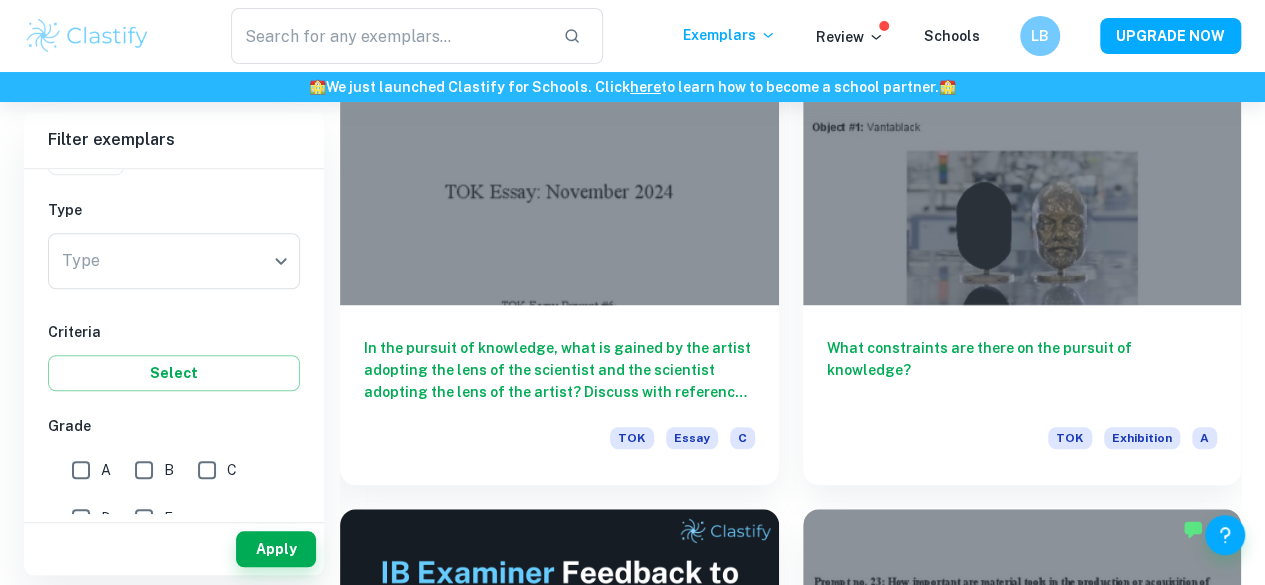 click on "A" at bounding box center [81, 470] 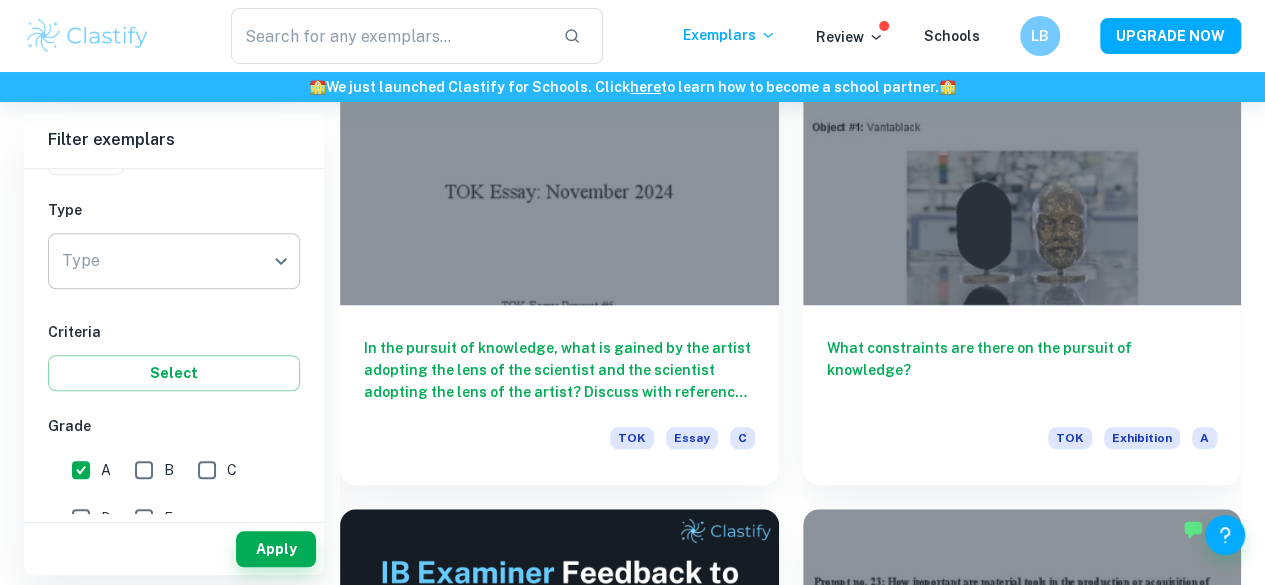 click on "We value your privacy We use cookies to enhance your browsing experience, serve personalised ads or content, and analyse our traffic. By clicking "Accept All", you consent to our use of cookies.   Cookie Policy Customise   Reject All   Accept All   Customise Consent Preferences   We use cookies to help you navigate efficiently and perform certain functions. You will find detailed information about all cookies under each consent category below. The cookies that are categorised as "Necessary" are stored on your browser as they are essential for enabling the basic functionalities of the site. ...  Show more For more information on how Google's third-party cookies operate and handle your data, see:   Google Privacy Policy Necessary Always Active Necessary cookies are required to enable the basic features of this site, such as providing secure log-in or adjusting your consent preferences. These cookies do not store any personally identifiable data. Functional Analytics Performance Advertisement Uncategorised" at bounding box center [632, -206] 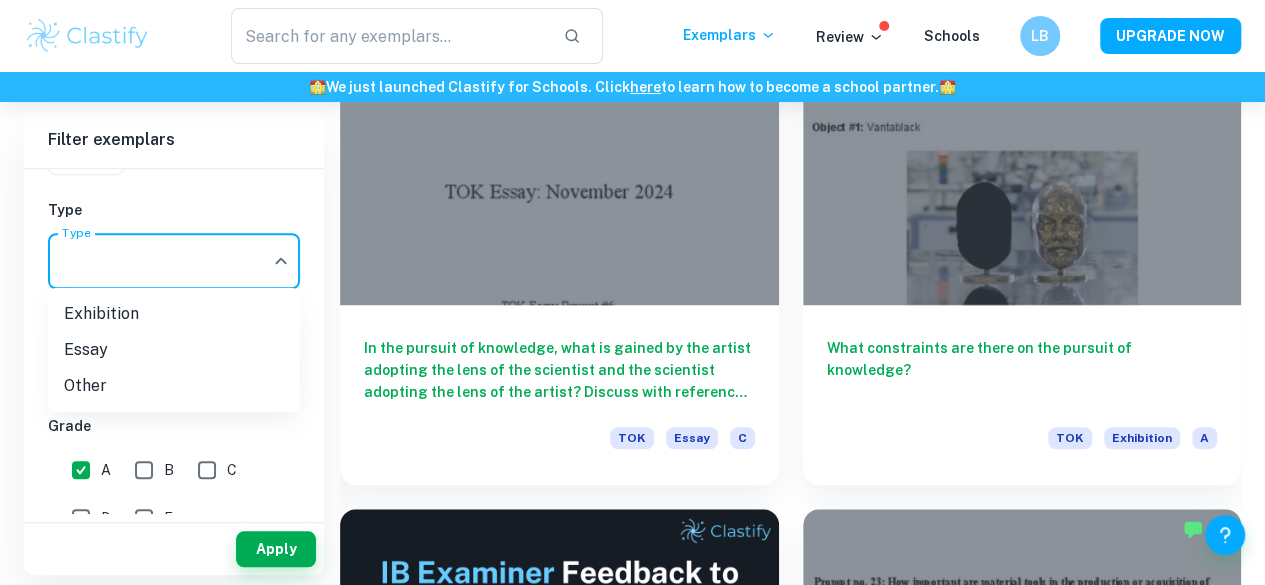 click at bounding box center [632, 292] 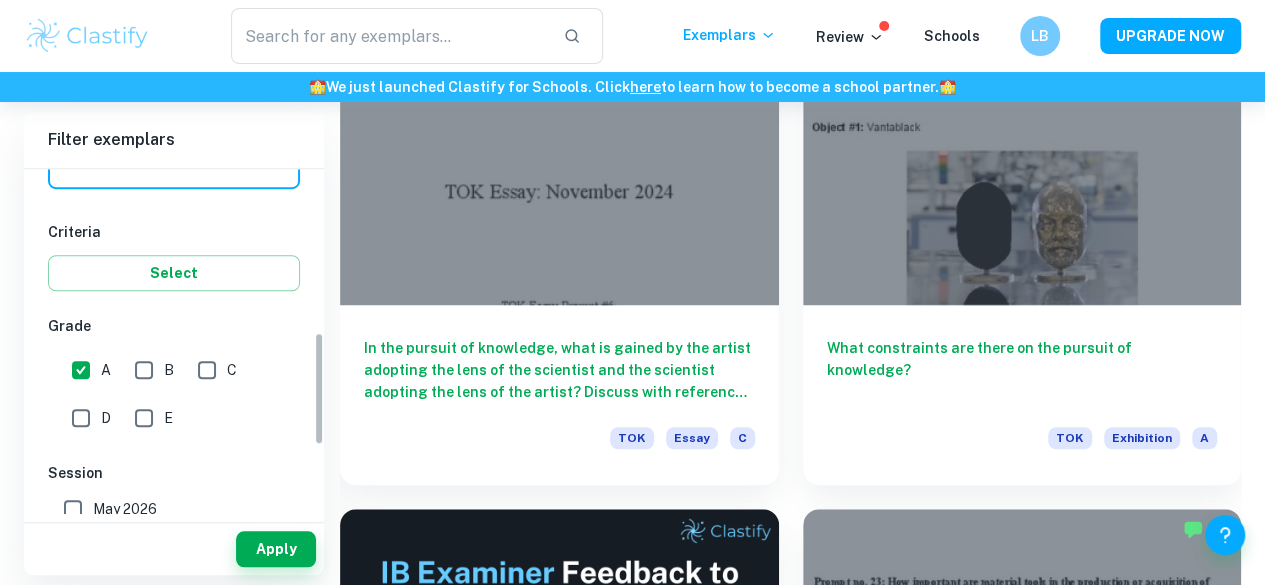scroll, scrollTop: 500, scrollLeft: 0, axis: vertical 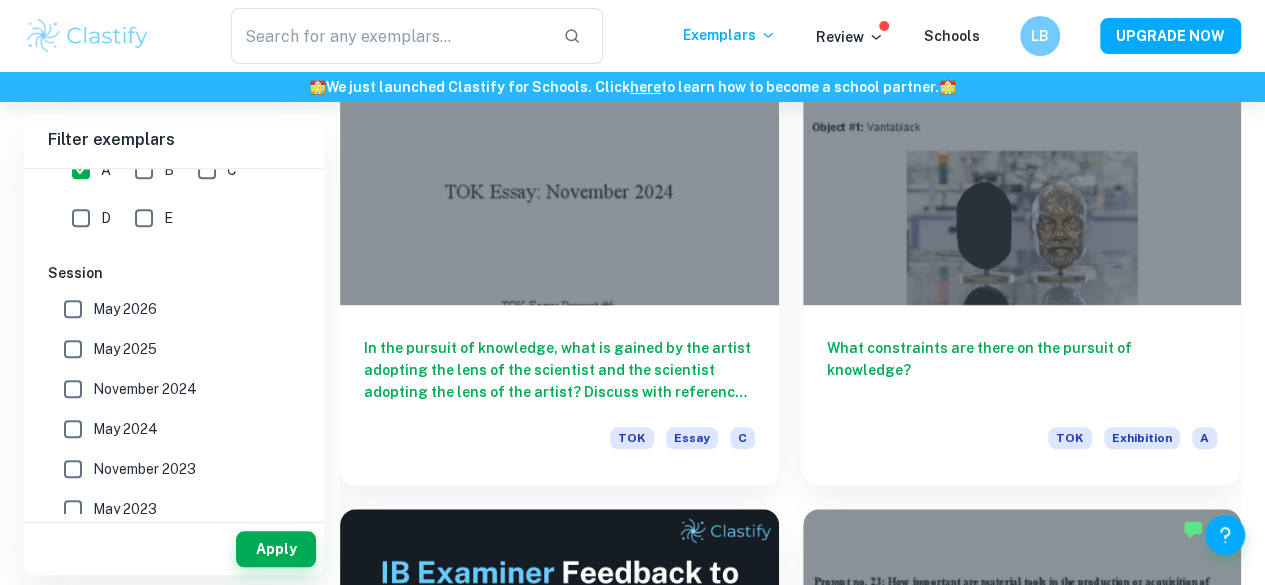 click on "May 2026" at bounding box center [125, 309] 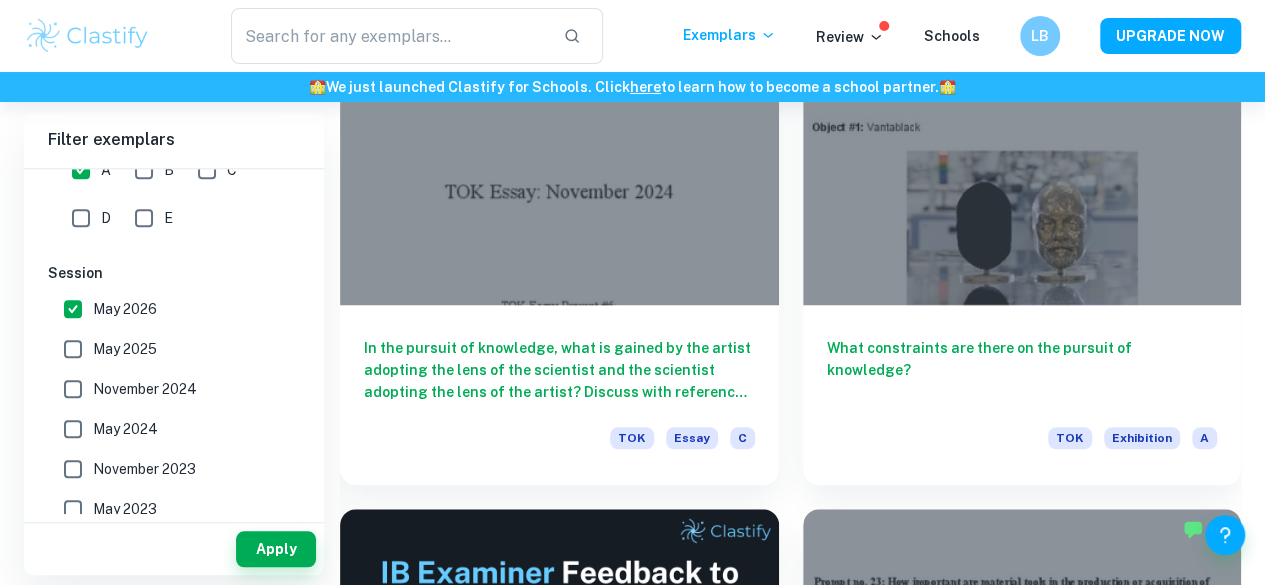 click on "May 2025" at bounding box center (125, 349) 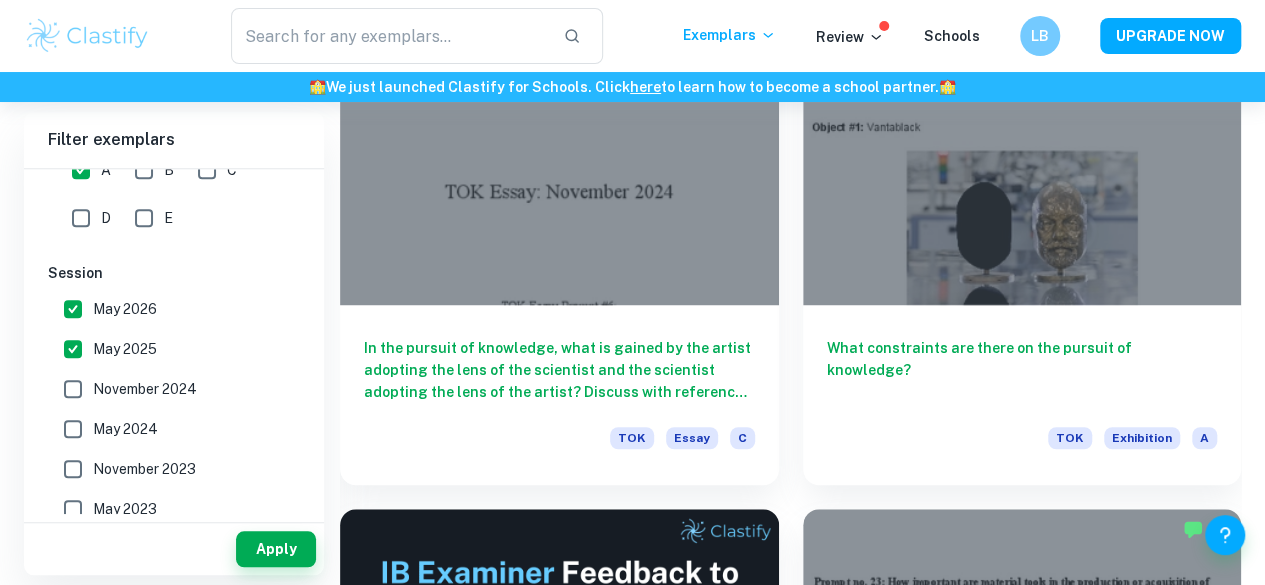 click on "November 2024" at bounding box center [145, 389] 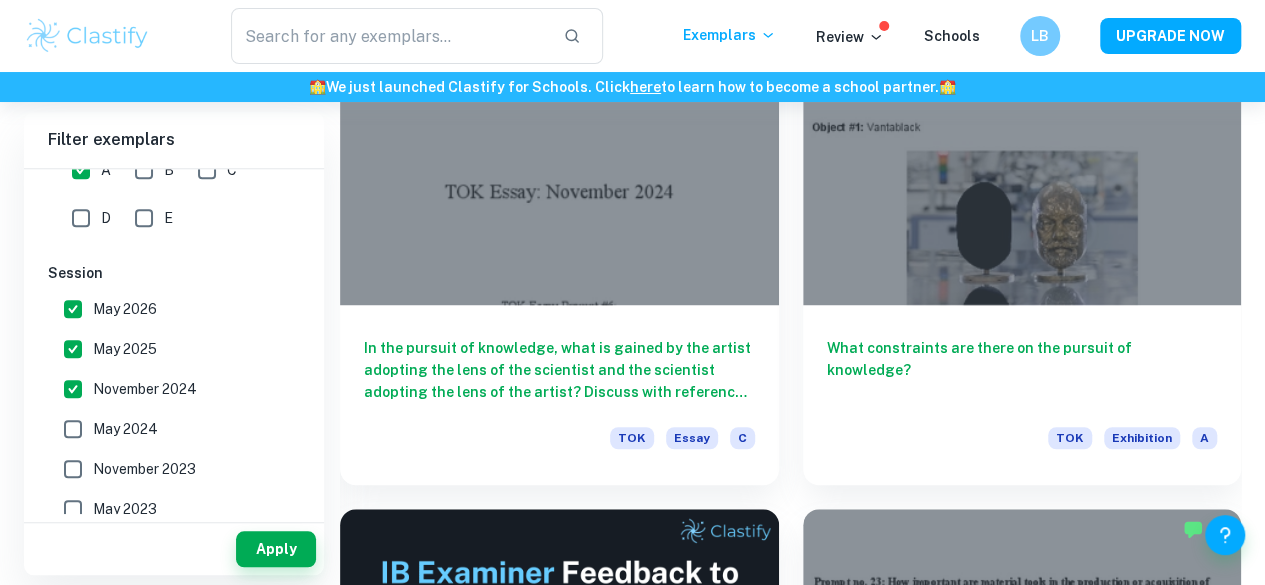 click on "May 2024" at bounding box center [125, 429] 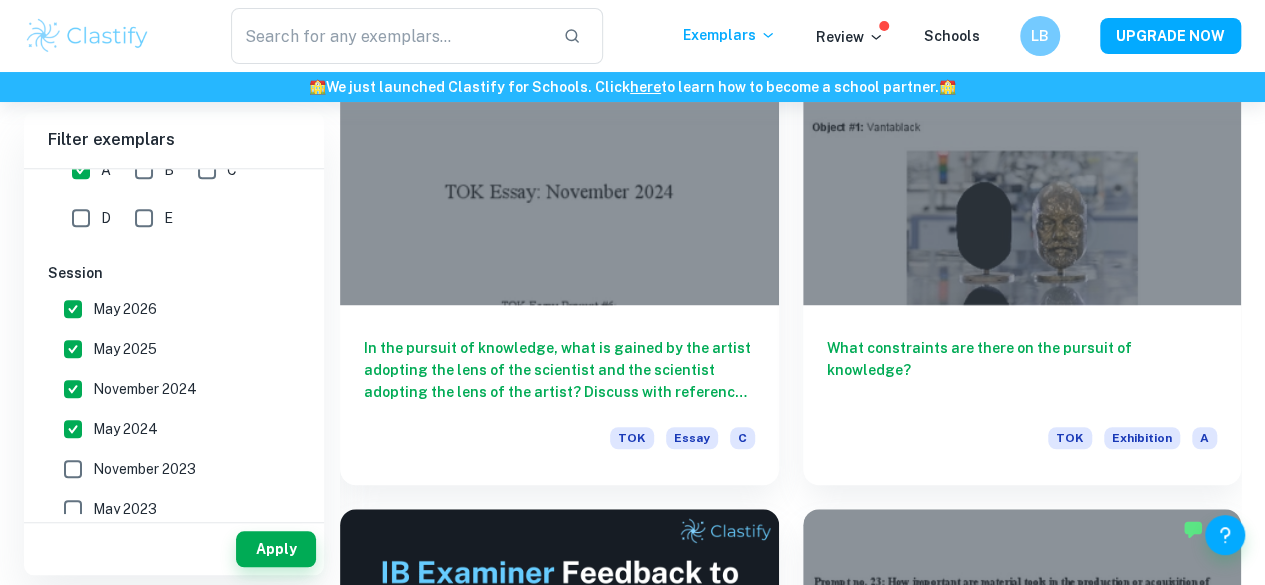 click on "November 2023" at bounding box center (144, 469) 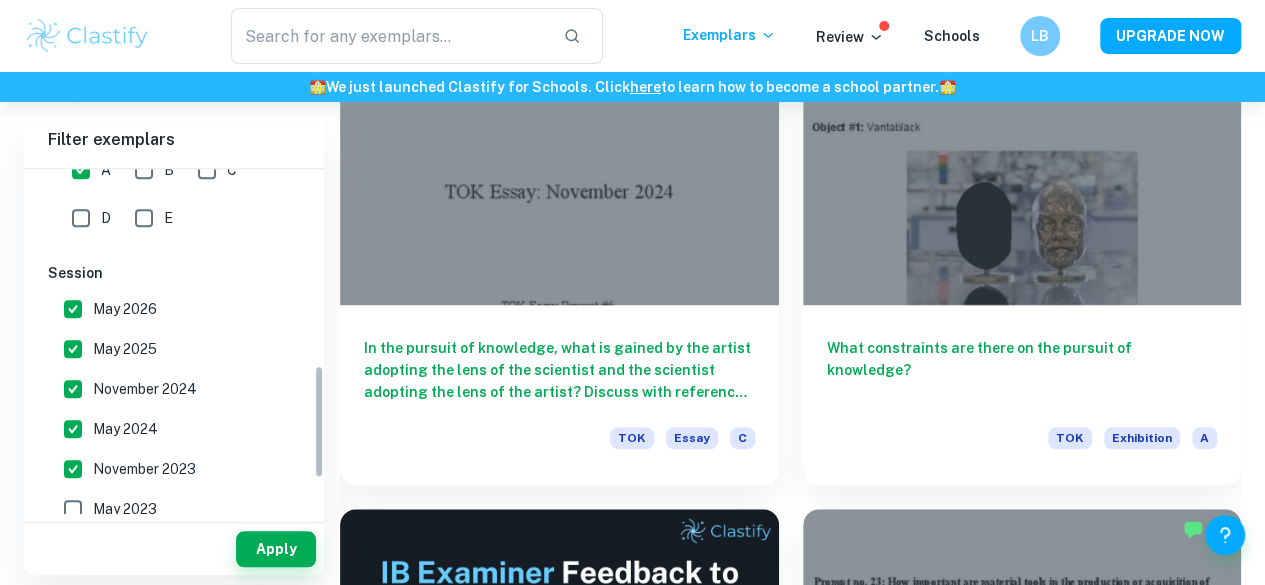 scroll, scrollTop: 700, scrollLeft: 0, axis: vertical 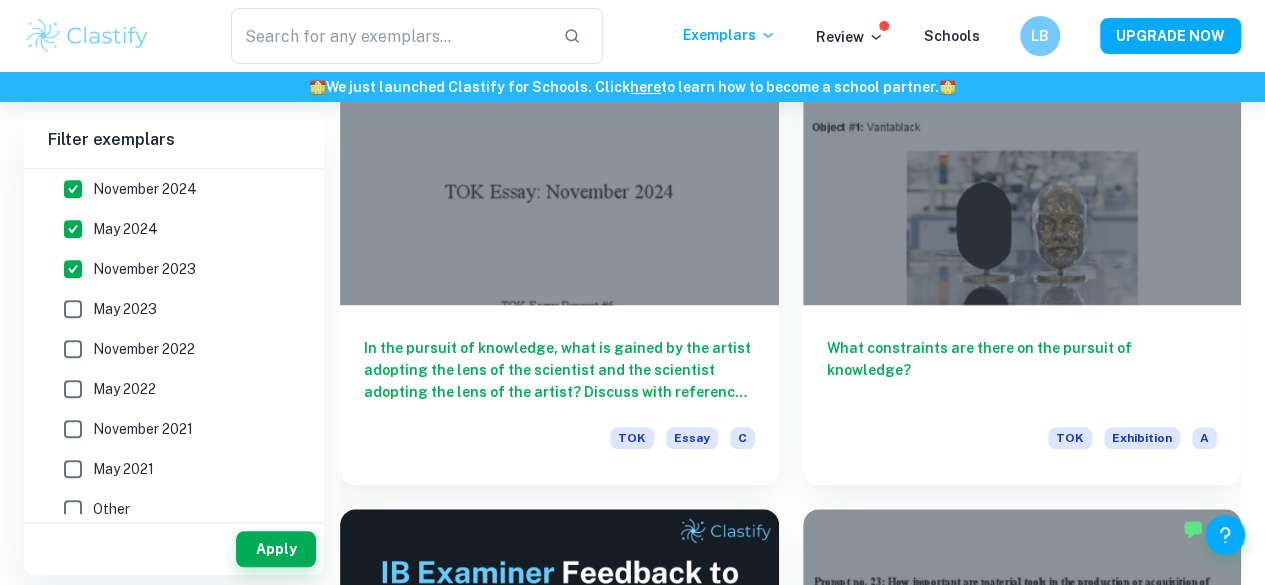 drag, startPoint x: 108, startPoint y: 319, endPoint x: 156, endPoint y: 374, distance: 73 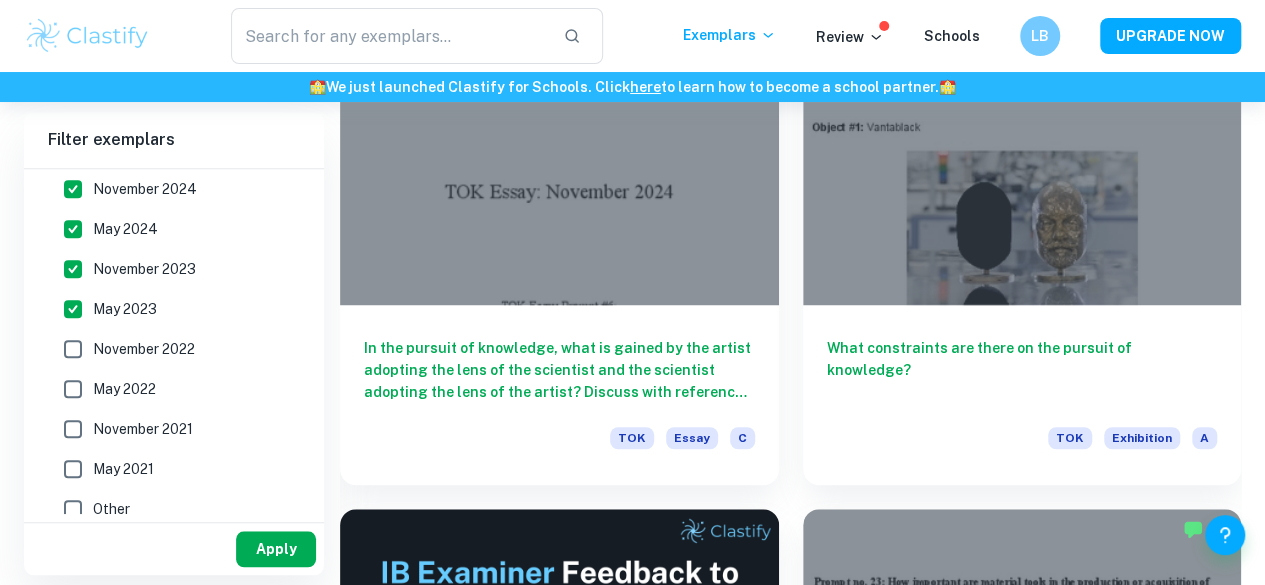 click on "Apply" at bounding box center (276, 549) 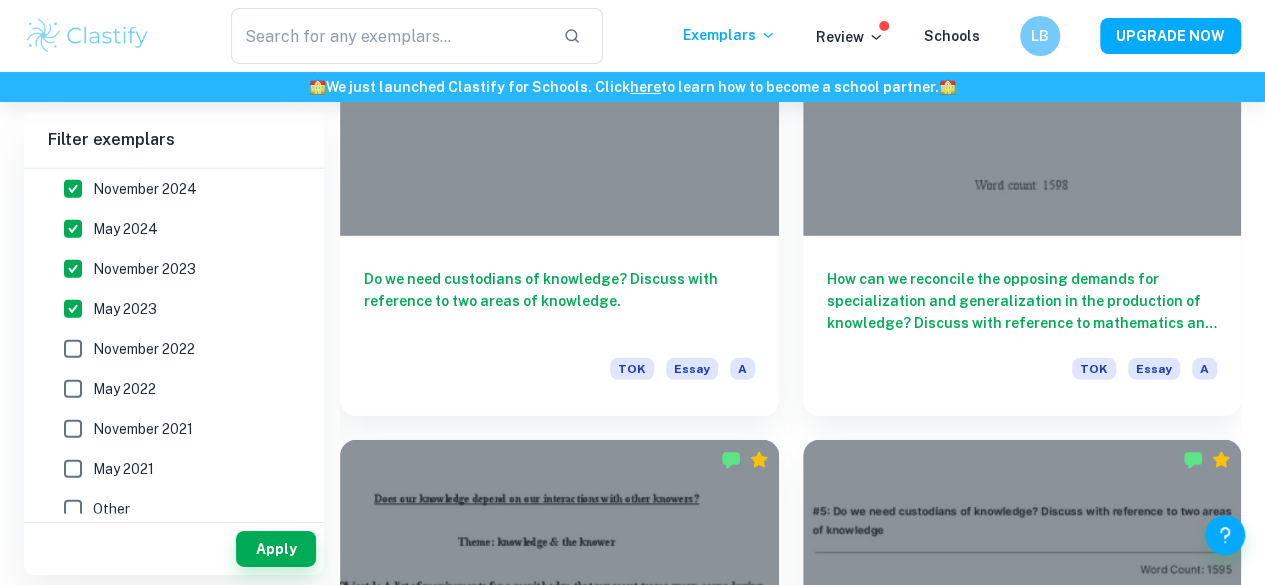 scroll, scrollTop: 2500, scrollLeft: 0, axis: vertical 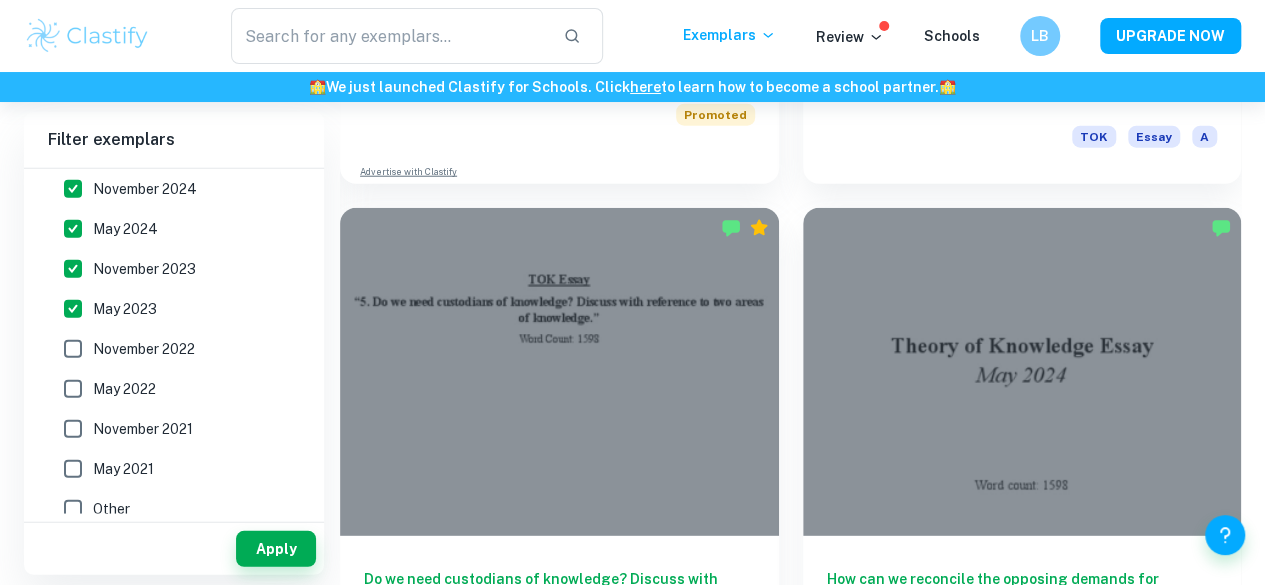 click at bounding box center [559, 2498] 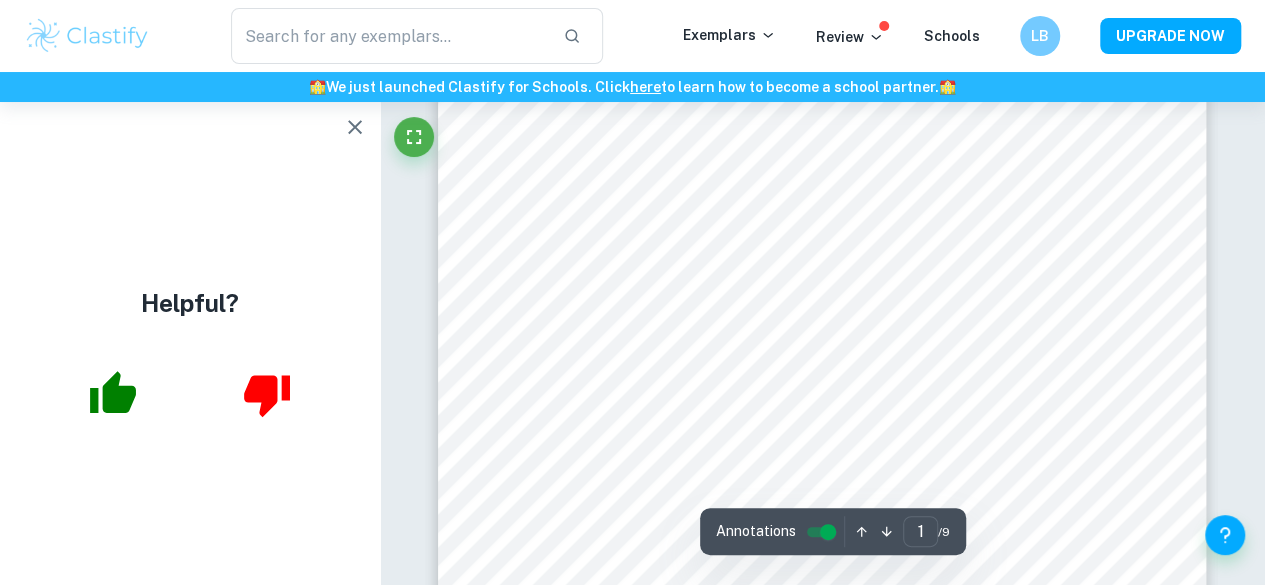 scroll, scrollTop: 500, scrollLeft: 0, axis: vertical 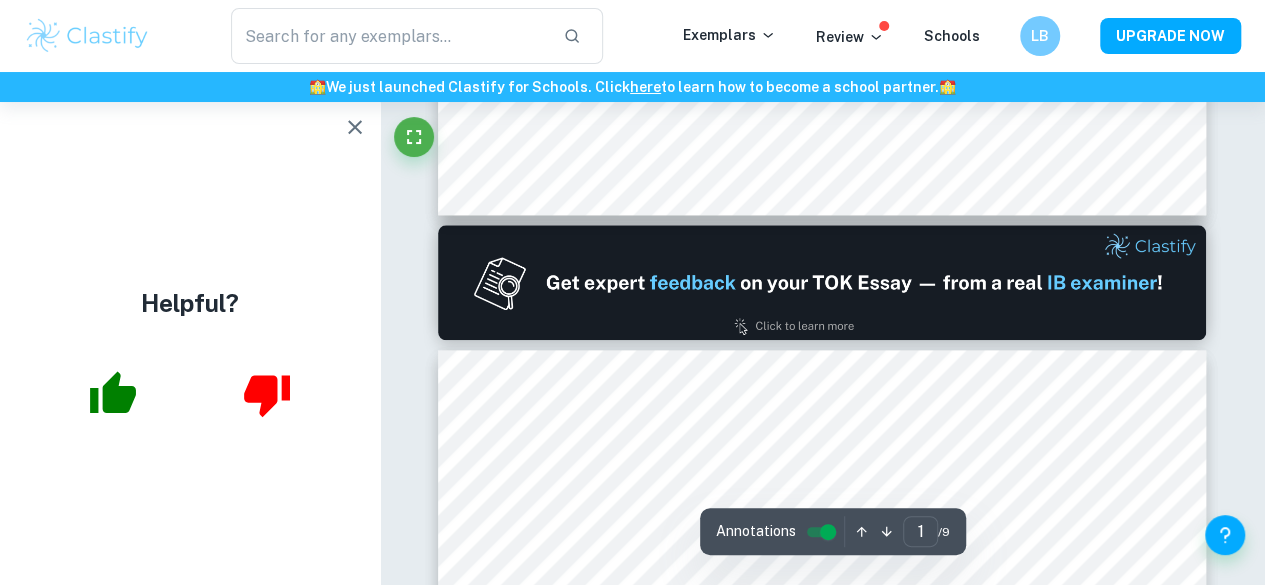 type on "2" 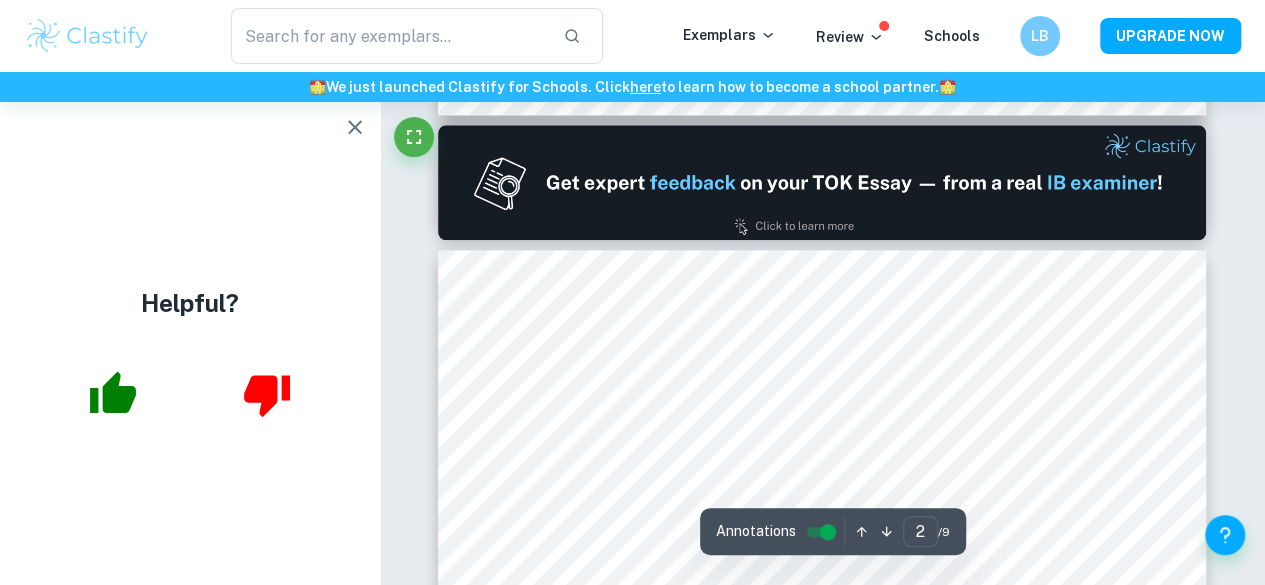 scroll, scrollTop: 1100, scrollLeft: 0, axis: vertical 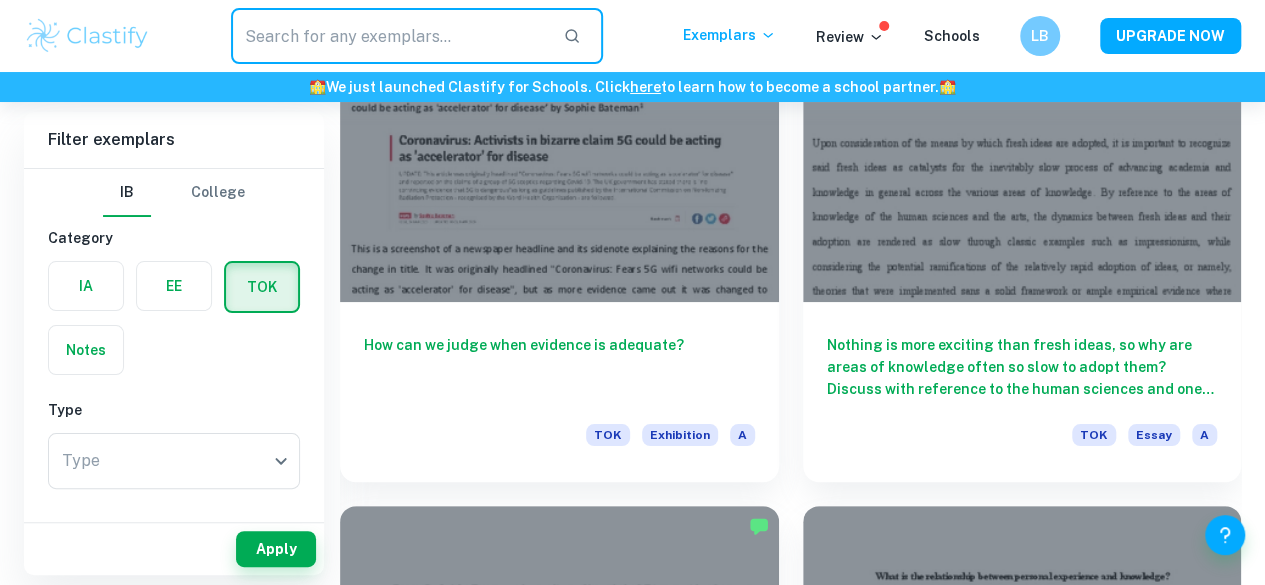 click at bounding box center [389, 36] 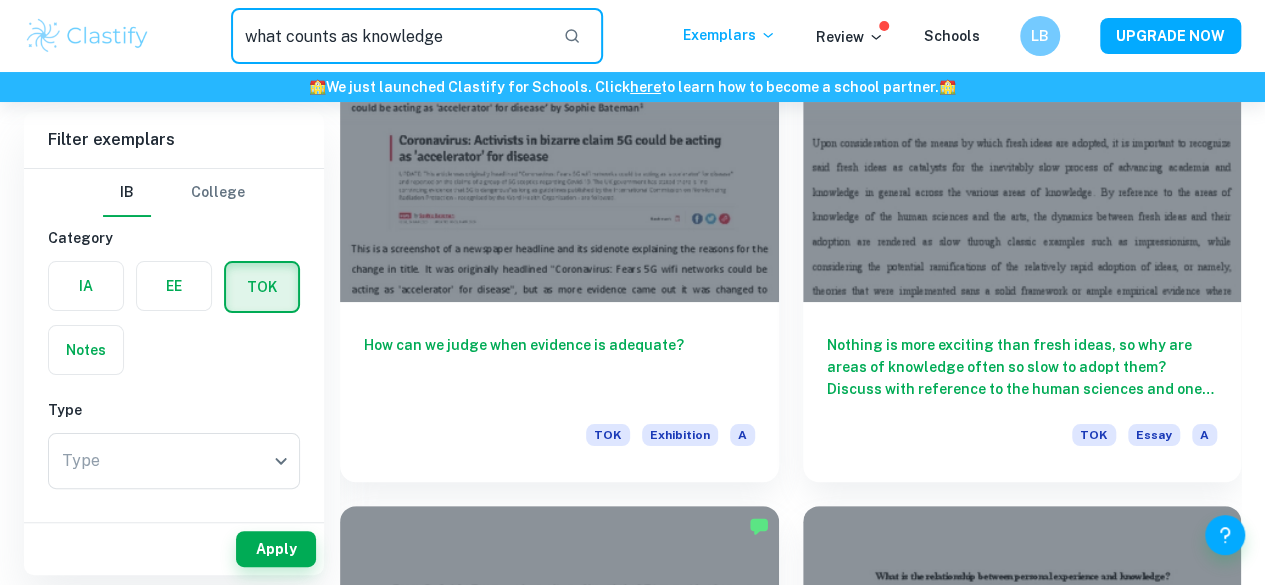 type on "what counts as knowledge" 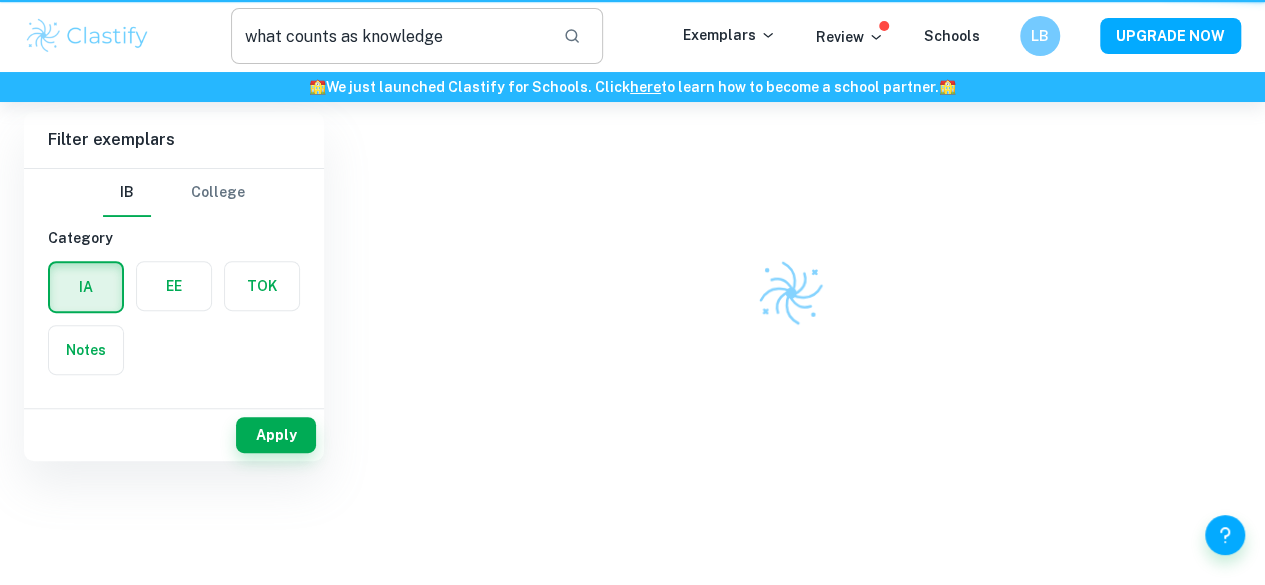 scroll, scrollTop: 0, scrollLeft: 0, axis: both 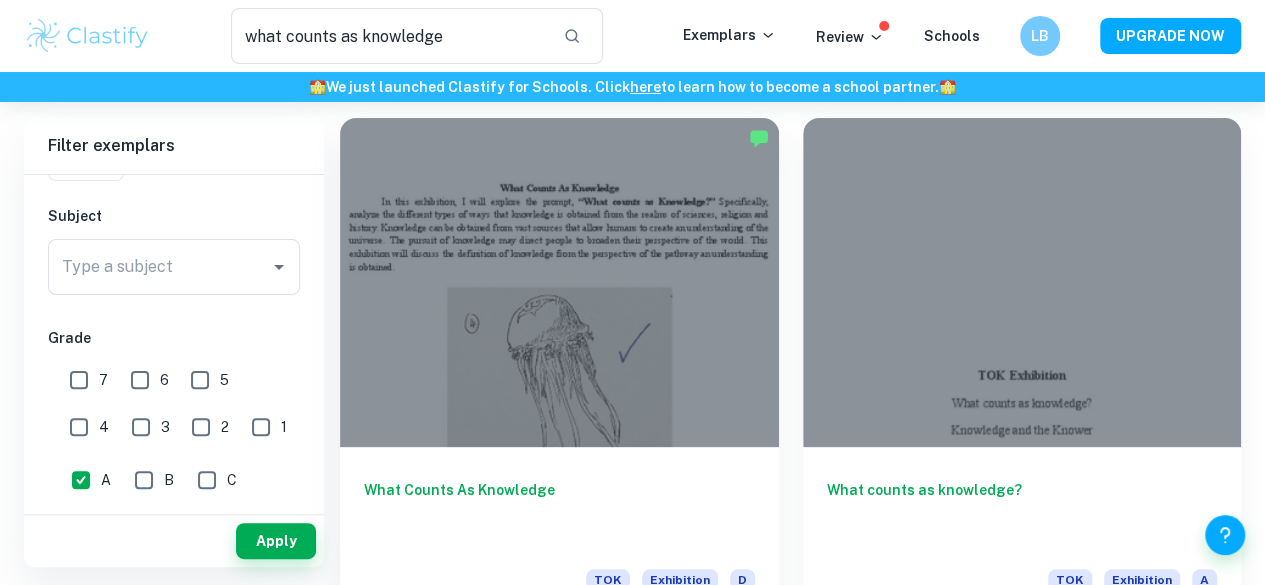 click on "7" at bounding box center [79, 380] 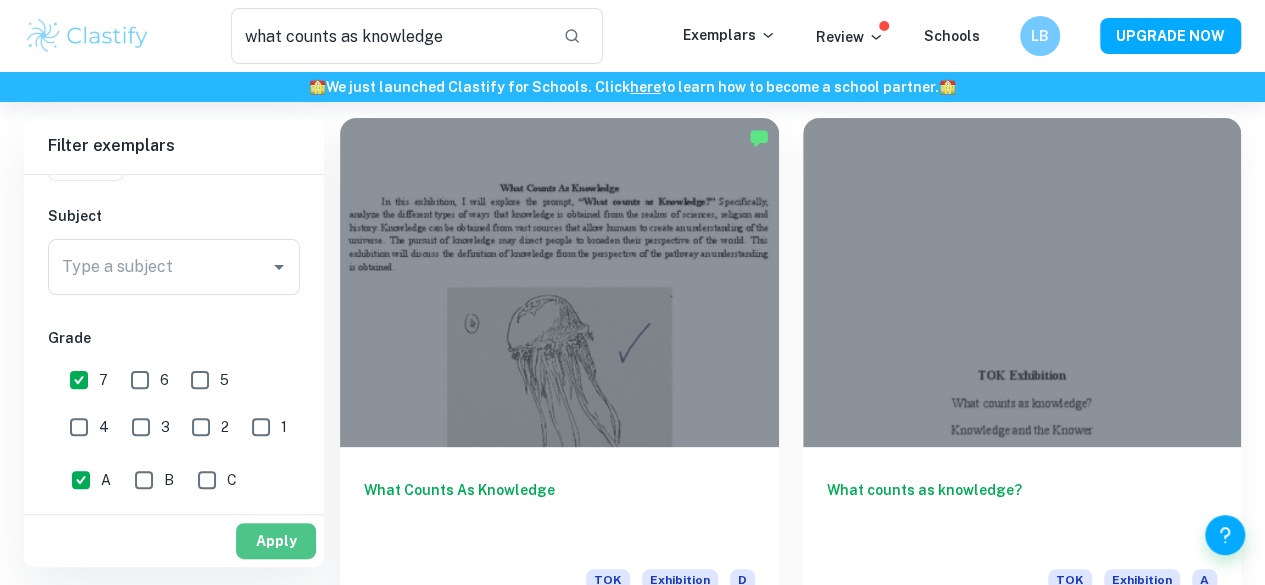 click on "Apply" at bounding box center [276, 541] 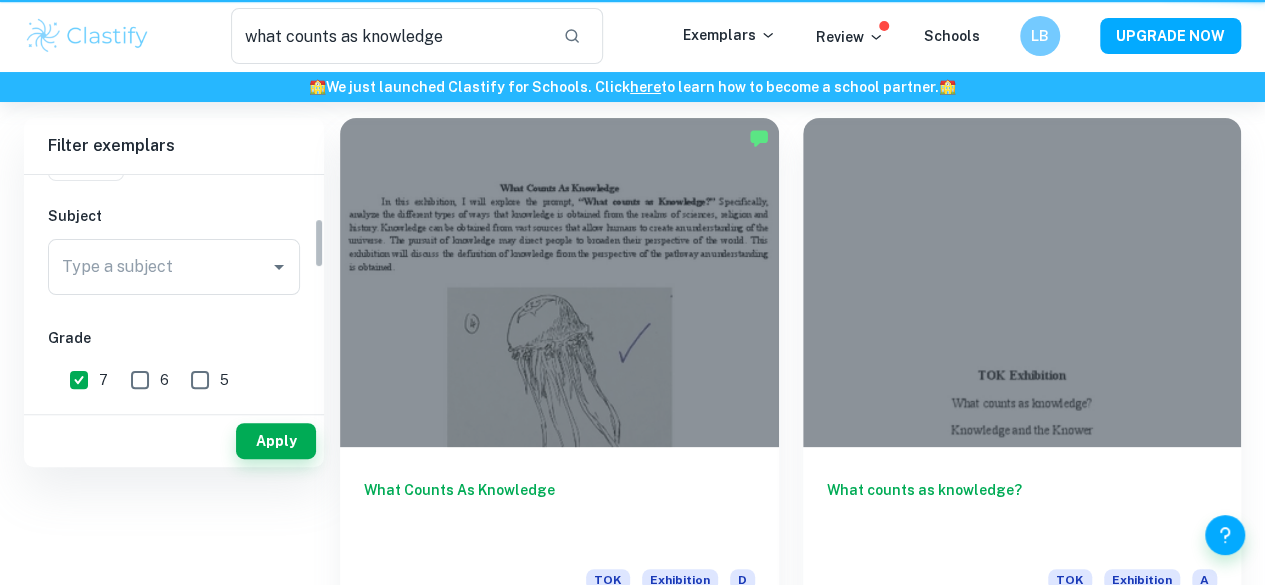 scroll, scrollTop: 0, scrollLeft: 0, axis: both 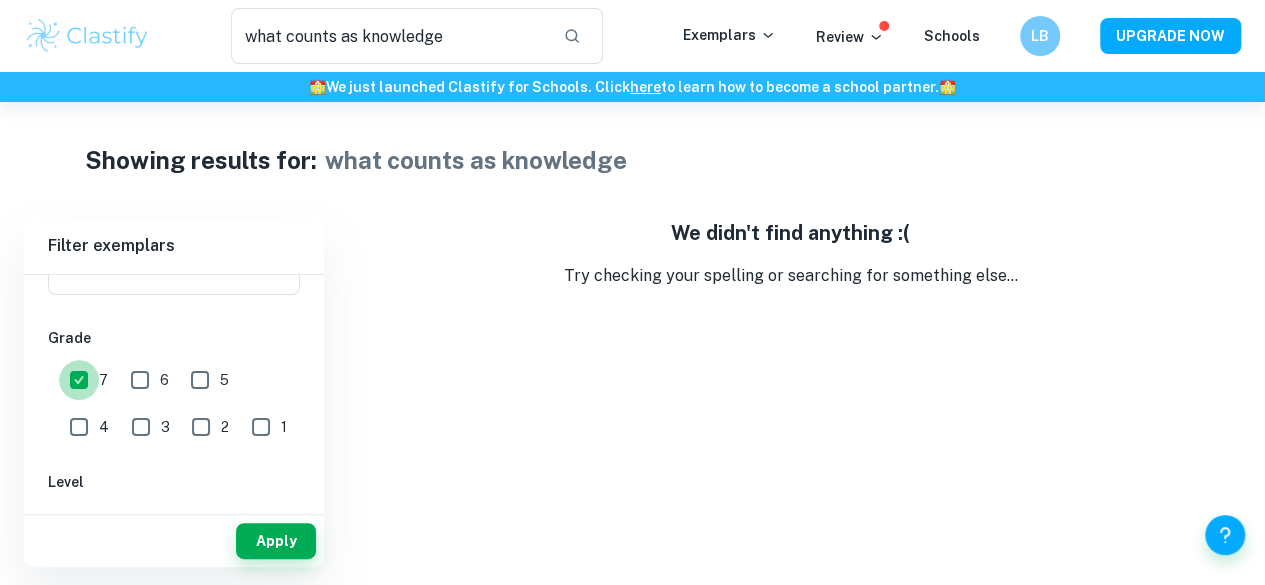 click on "7" at bounding box center (79, 380) 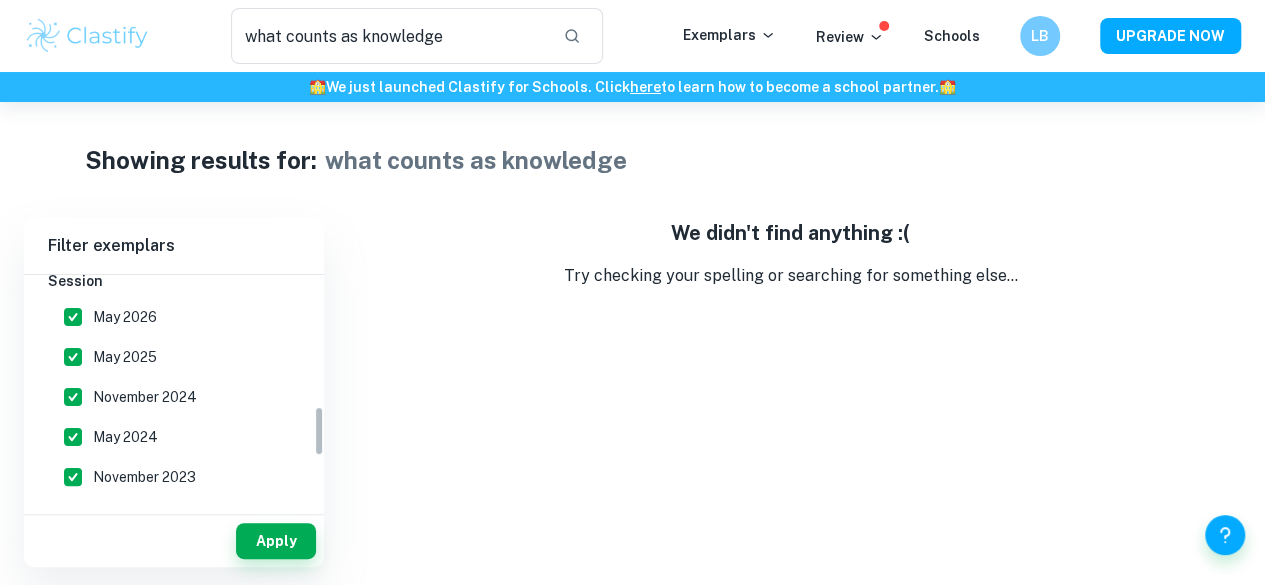 scroll, scrollTop: 700, scrollLeft: 0, axis: vertical 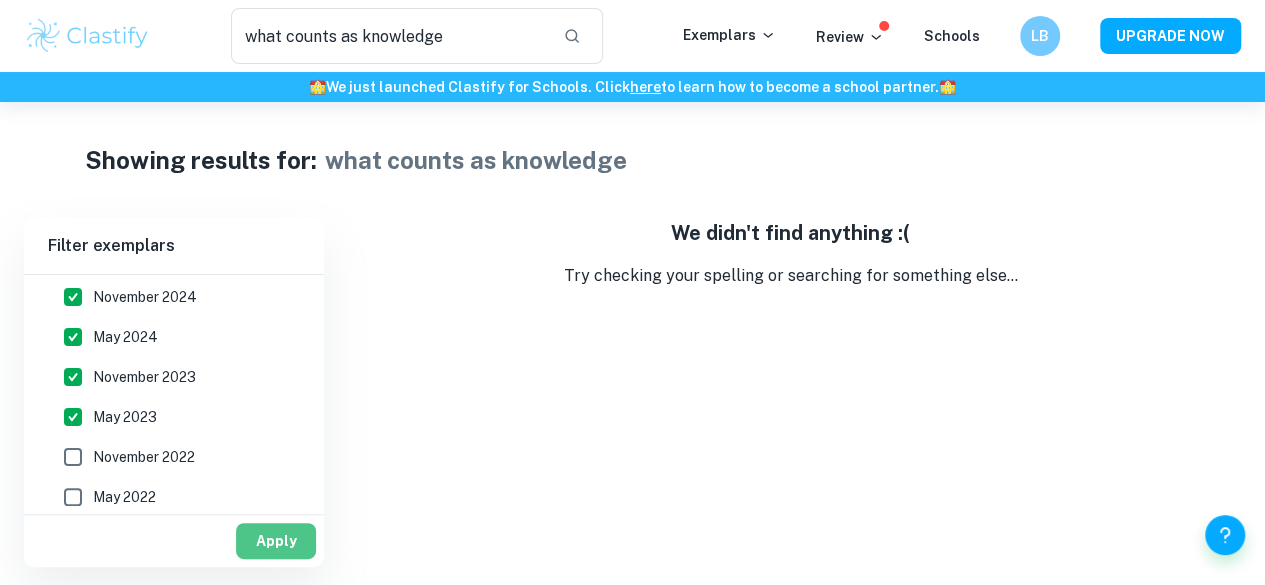 click on "Apply" at bounding box center [276, 541] 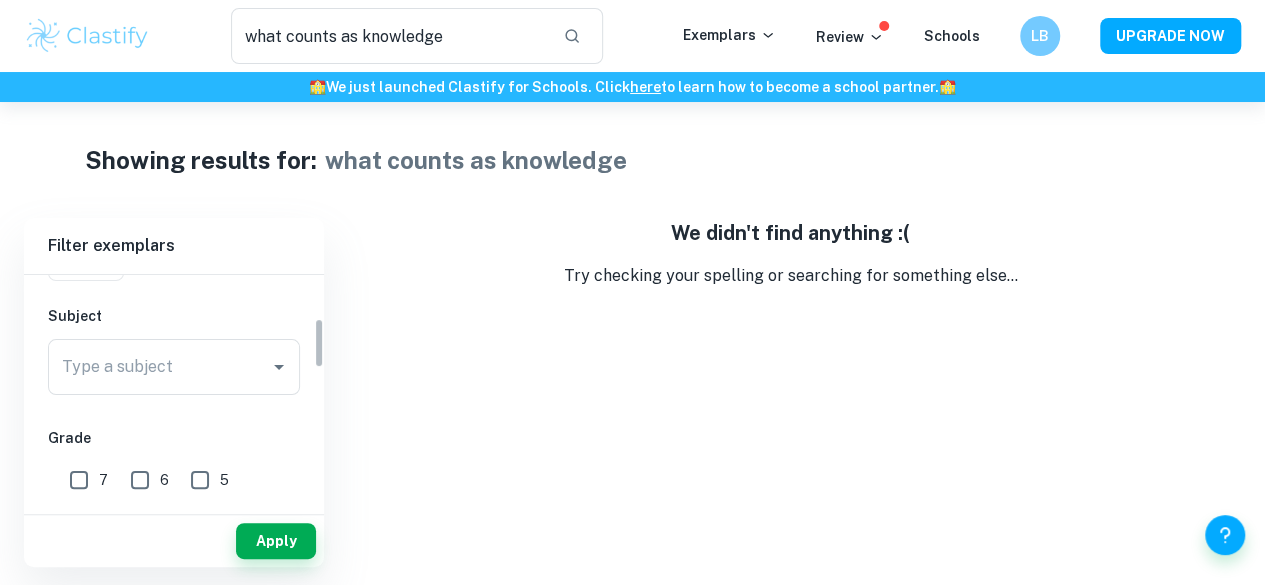 scroll, scrollTop: 0, scrollLeft: 0, axis: both 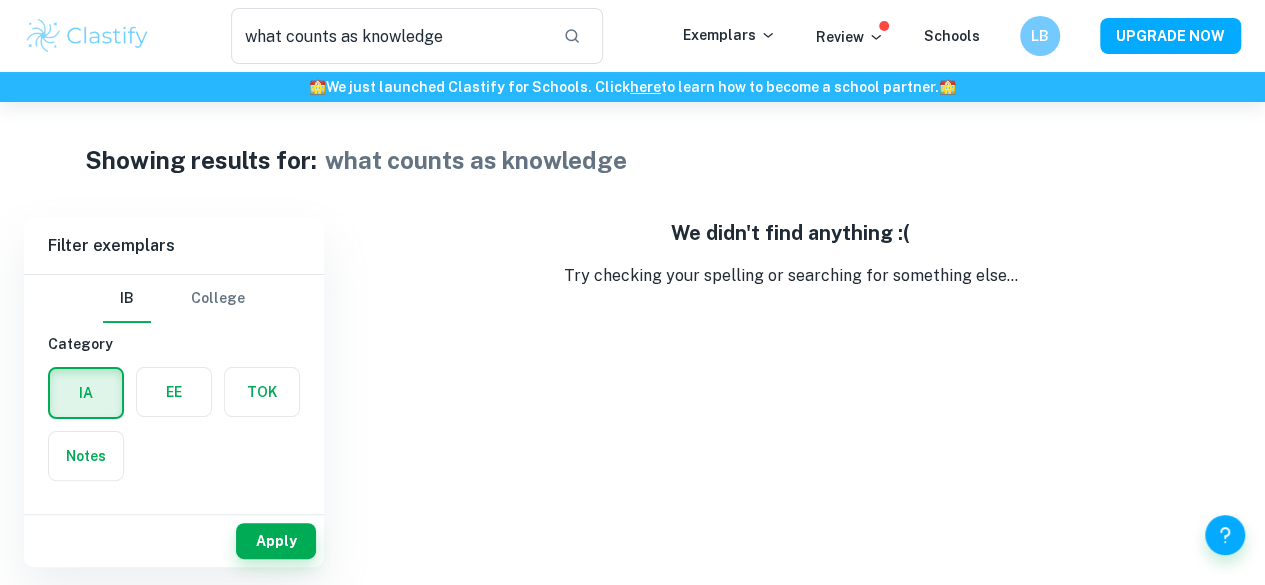 click at bounding box center (262, 392) 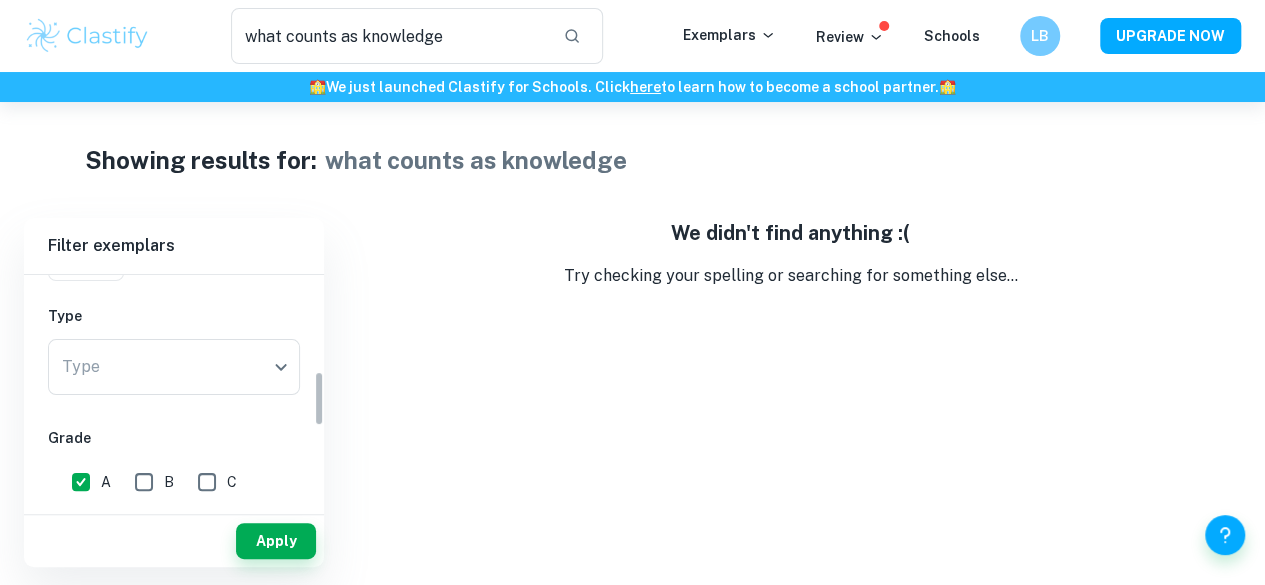 scroll, scrollTop: 400, scrollLeft: 0, axis: vertical 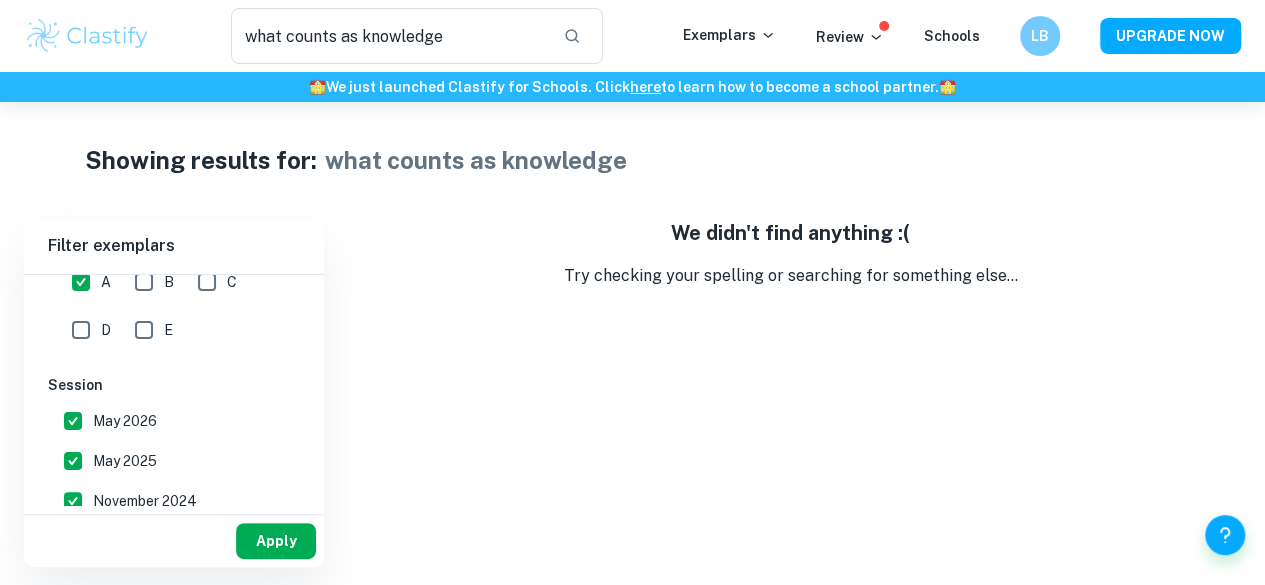 click on "Apply" at bounding box center (276, 541) 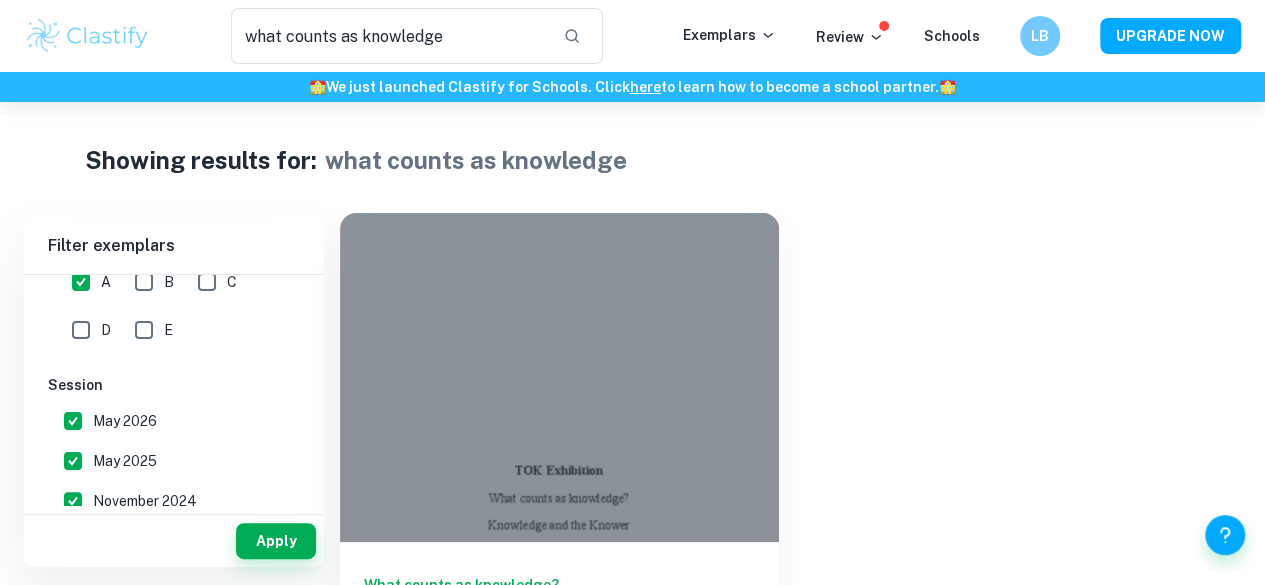 scroll, scrollTop: 100, scrollLeft: 0, axis: vertical 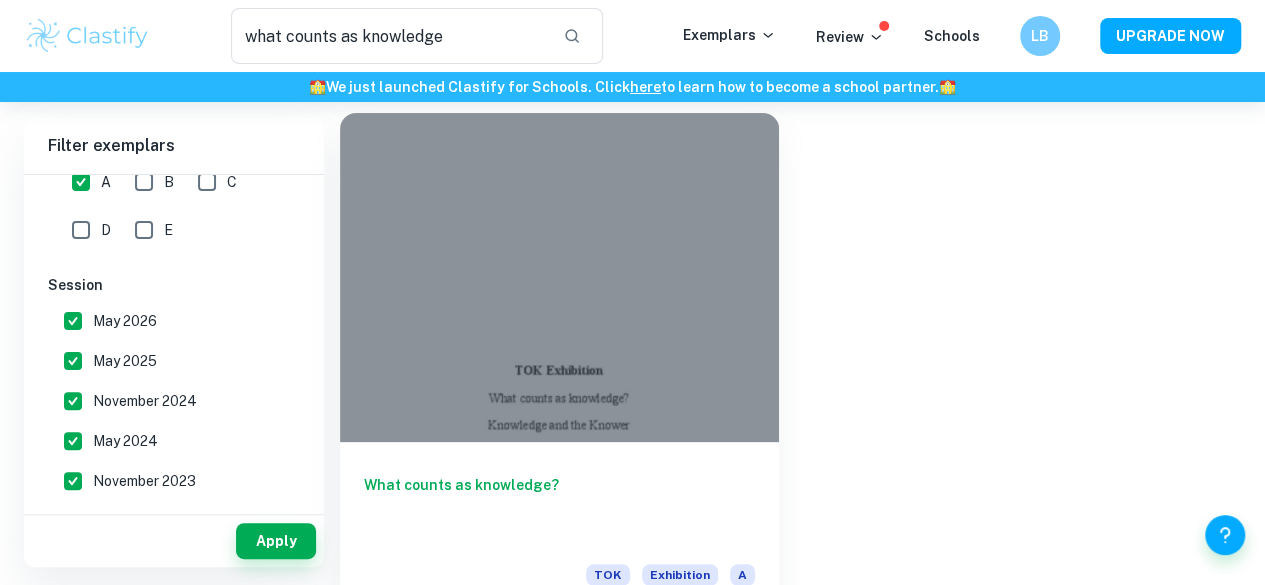 click on "What counts as knowledge?" at bounding box center (559, 507) 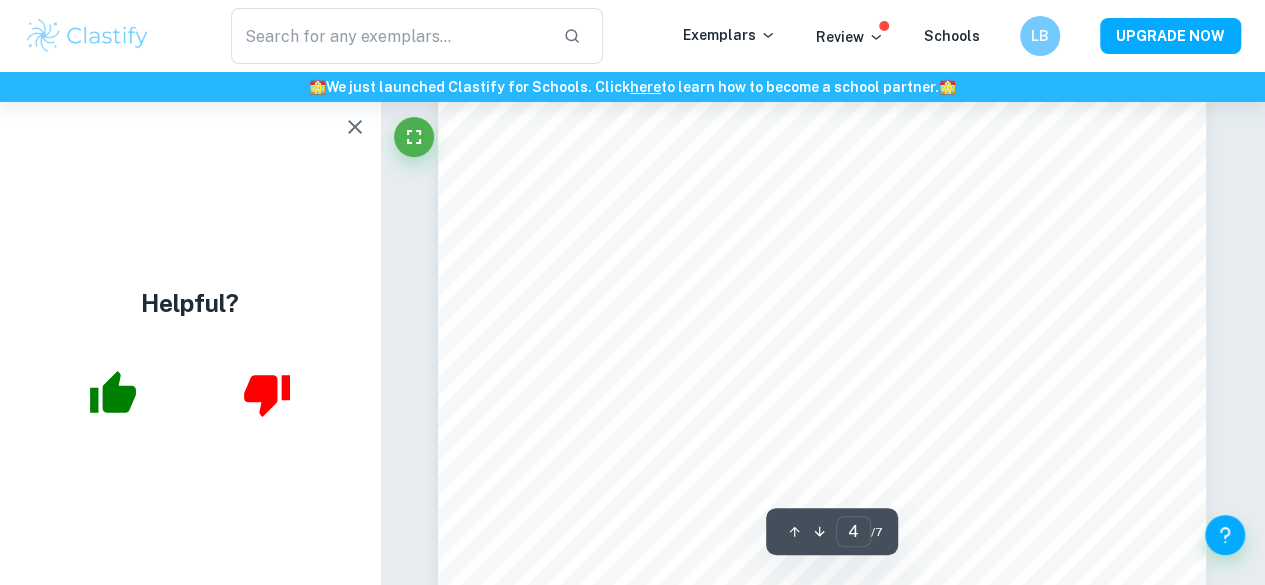 scroll, scrollTop: 3700, scrollLeft: 0, axis: vertical 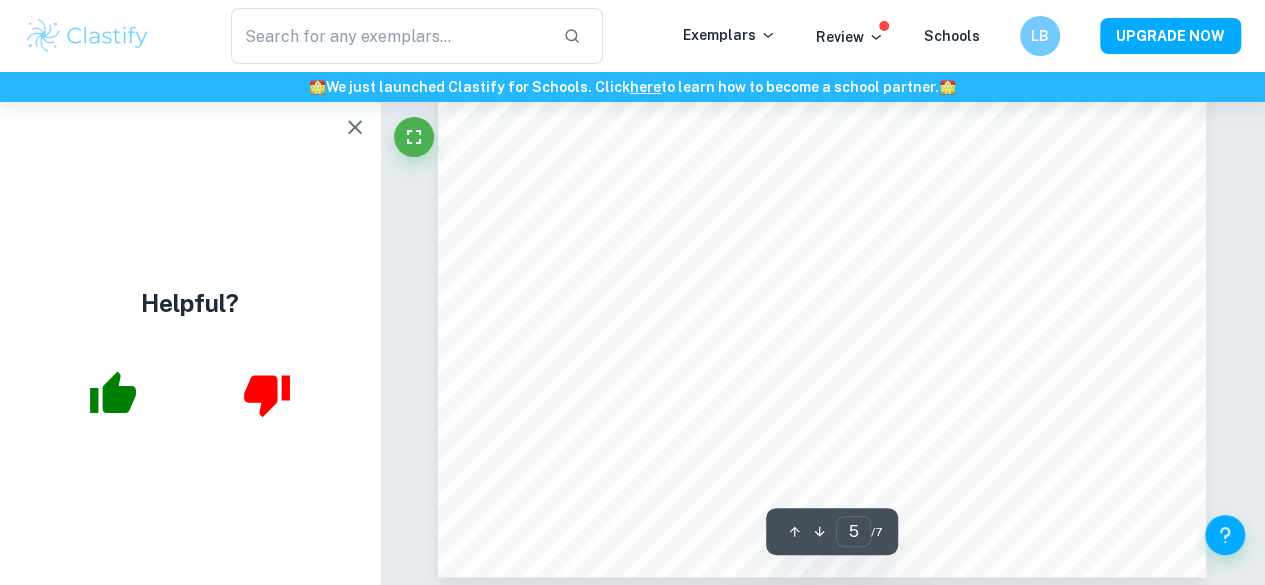 type on "6" 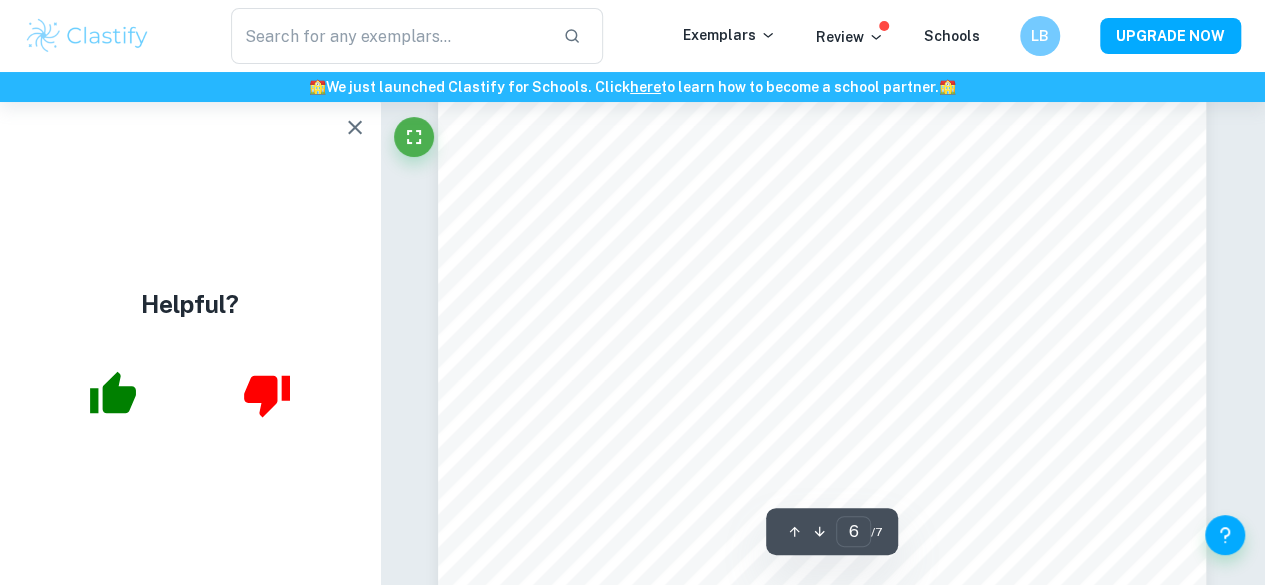 scroll, scrollTop: 5600, scrollLeft: 0, axis: vertical 